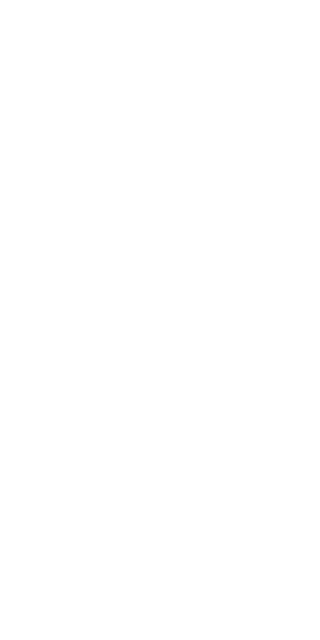 scroll, scrollTop: 0, scrollLeft: 0, axis: both 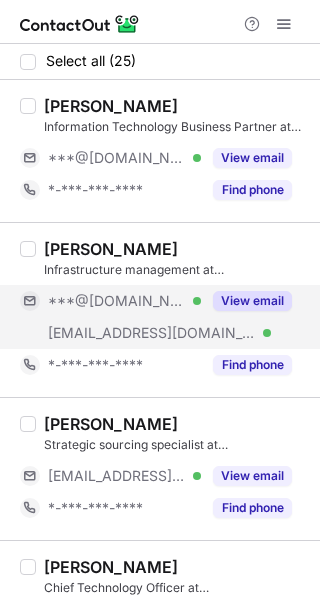 click on "View email" at bounding box center [246, 301] 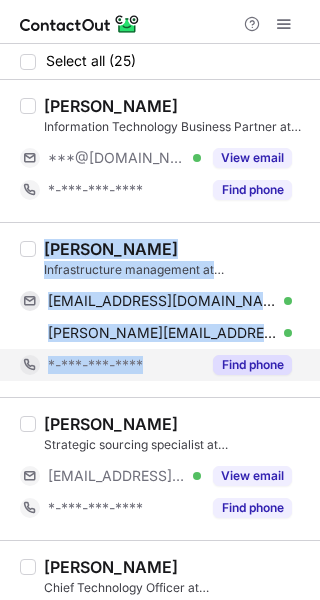 drag, startPoint x: 43, startPoint y: 248, endPoint x: 143, endPoint y: 368, distance: 156.20499 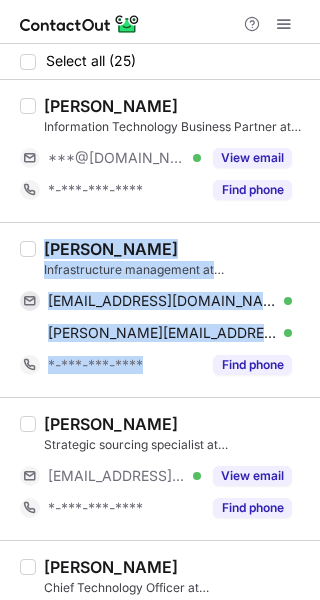 copy on "Mohammed Almulhim Infrastructure management at ASMO mulhimm@outlook.com Verified Copy mohammed.almulhim@asmo.com Verified Copy *-***-***-****" 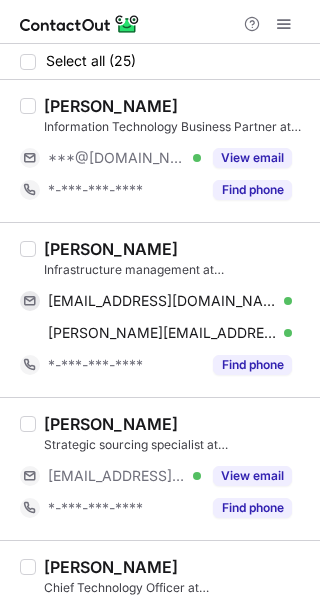 click at bounding box center [160, 22] 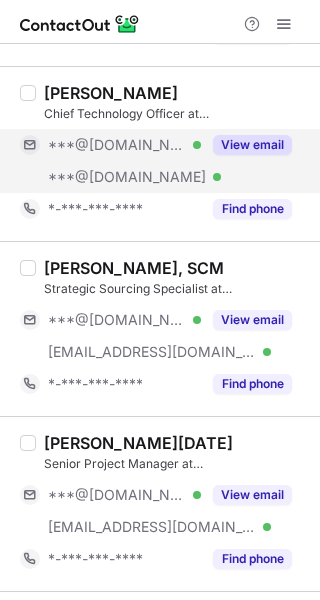 scroll, scrollTop: 500, scrollLeft: 0, axis: vertical 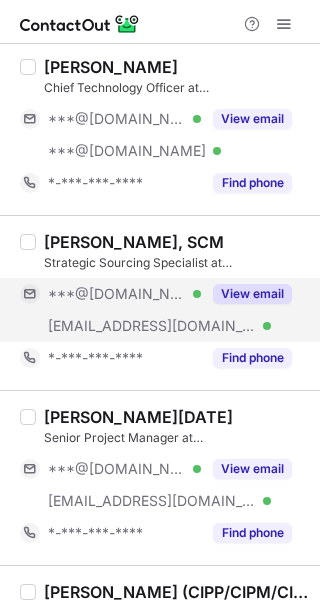 click on "View email" at bounding box center (252, 294) 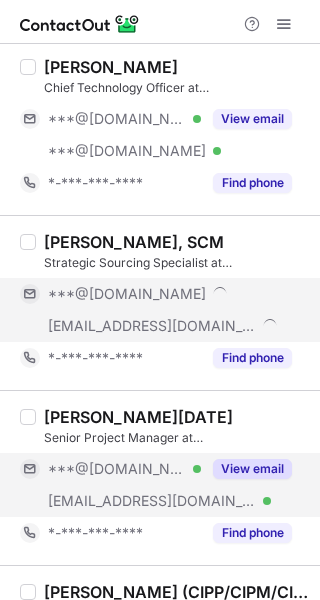 click on "View email" at bounding box center (252, 469) 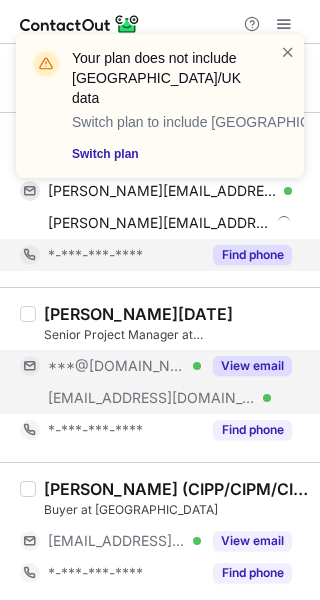 scroll, scrollTop: 700, scrollLeft: 0, axis: vertical 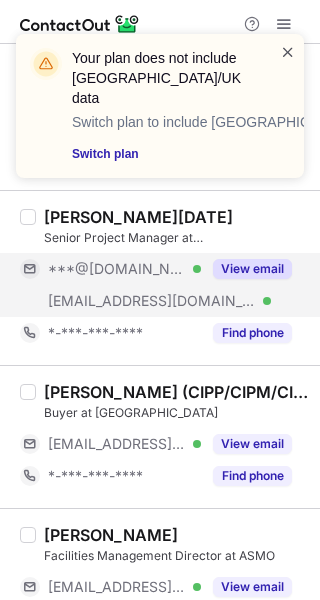 click at bounding box center [288, 52] 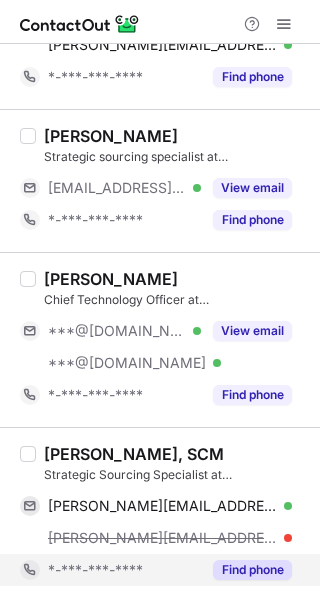 scroll, scrollTop: 300, scrollLeft: 0, axis: vertical 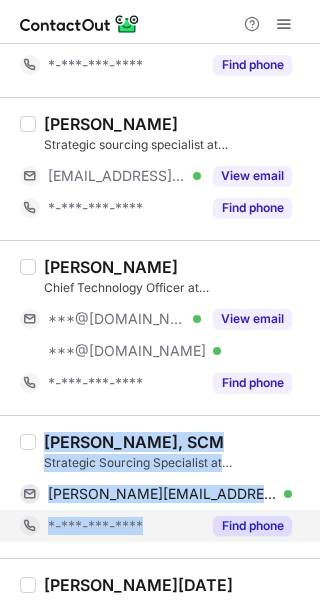 copy on "Mohamed Afifi, SCM Strategic Sourcing Specialist at ASMO m.afifi.m@hotmail.com Verified Copy *-***-***-****" 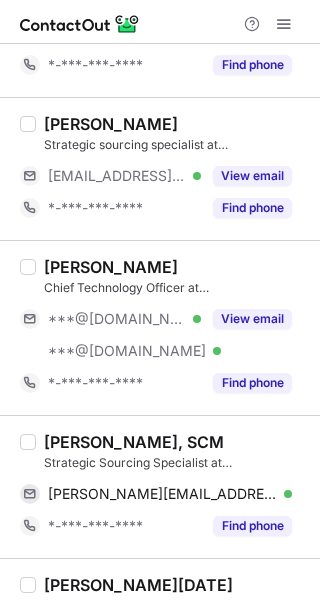 click at bounding box center [160, 22] 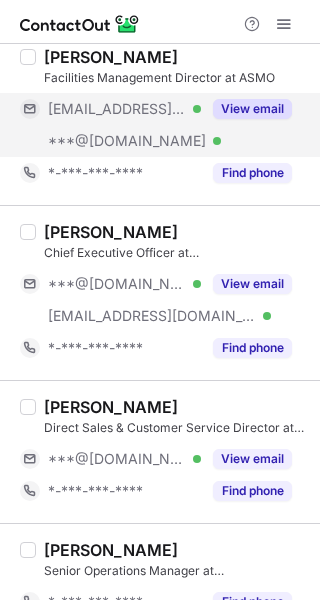 scroll, scrollTop: 1200, scrollLeft: 0, axis: vertical 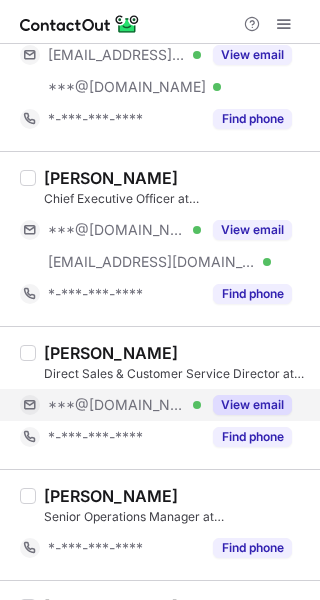 click on "View email" at bounding box center (252, 405) 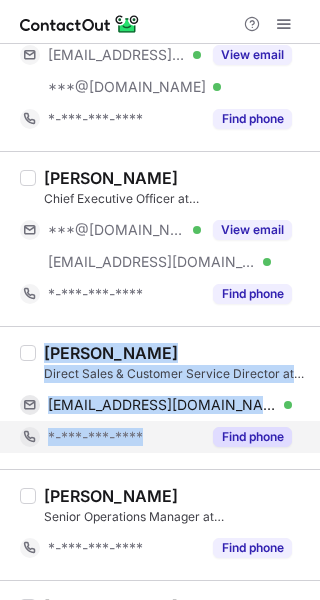 copy on "Firas Zawati Direct Sales & Customer Service Director at ASMO zawati@gmail.com Verified Copy *-***-***-****" 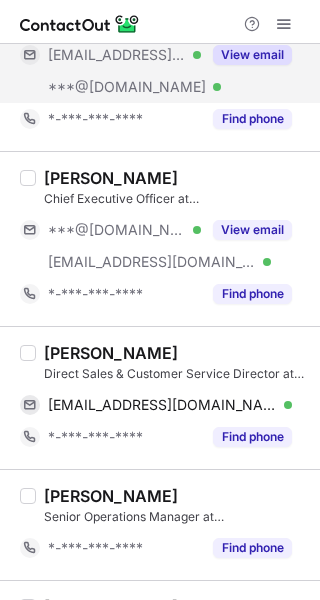 drag, startPoint x: 169, startPoint y: 16, endPoint x: 151, endPoint y: 73, distance: 59.77458 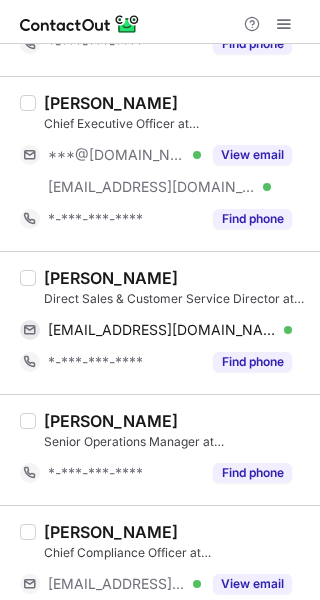 scroll, scrollTop: 1500, scrollLeft: 0, axis: vertical 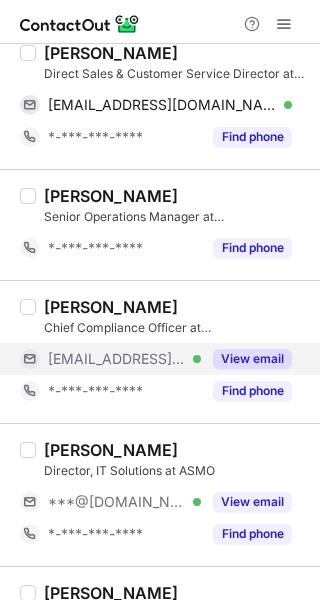 click on "View email" at bounding box center [252, 359] 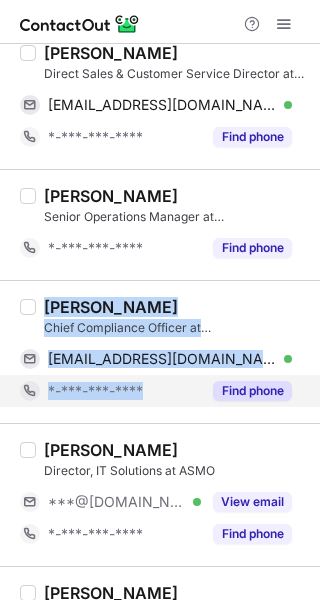 copy on "Reinhard M. Chief Compliance Officer at ASMO rmahn@web.de Verified Copy *-***-***-****" 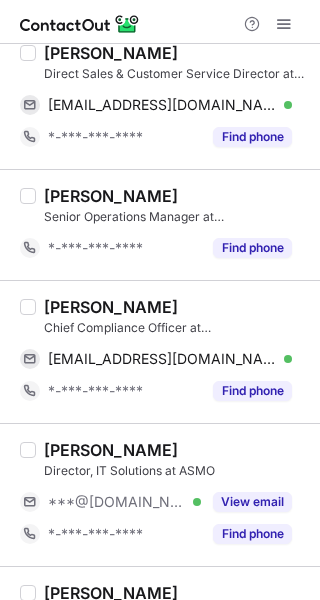 click at bounding box center [160, 22] 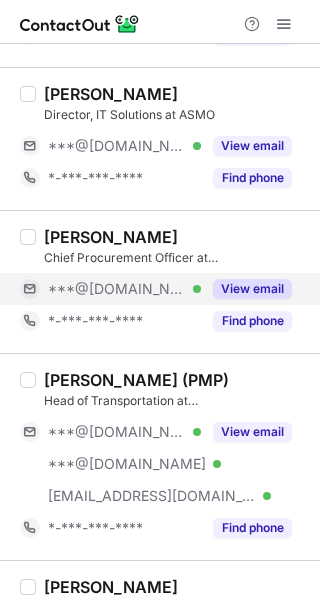 scroll, scrollTop: 1900, scrollLeft: 0, axis: vertical 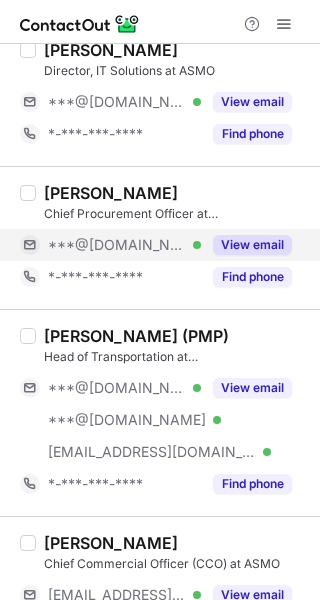 click on "View email" at bounding box center (252, 245) 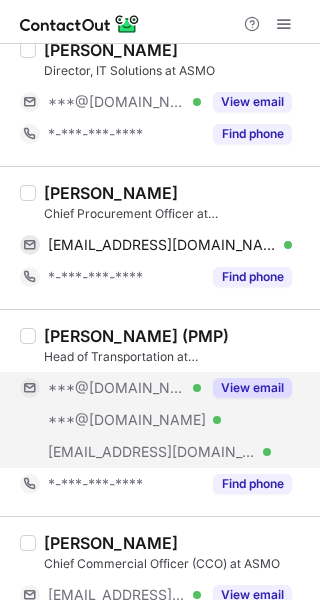 click on "View email" at bounding box center (252, 388) 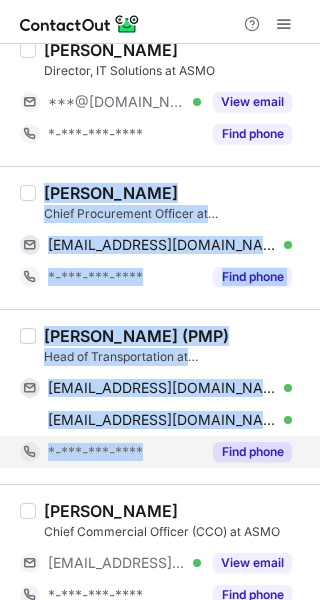 copy on "Saad Alhajri Chief Procurement Officer at ASMO hajrsm1d@yahoo.com Verified Copy *-***-***-**** Find phone Marwan Faeq Almoosa (PMP) Head of Transportation at ASMO almoosamf@gmail.com Verified Copy malmoosa@yahoo.com Verified Copy *-***-***-****" 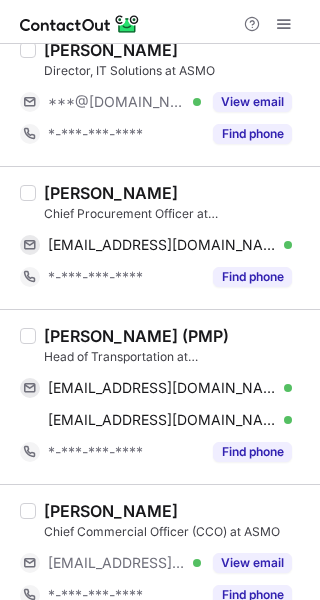 click at bounding box center (160, 22) 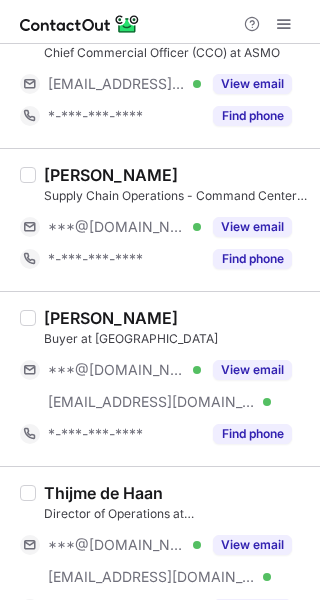 scroll, scrollTop: 2400, scrollLeft: 0, axis: vertical 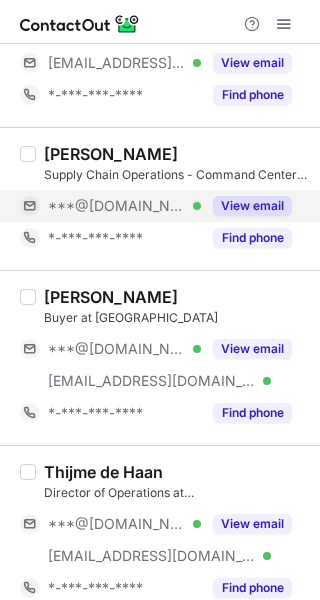 click on "View email" at bounding box center [252, 206] 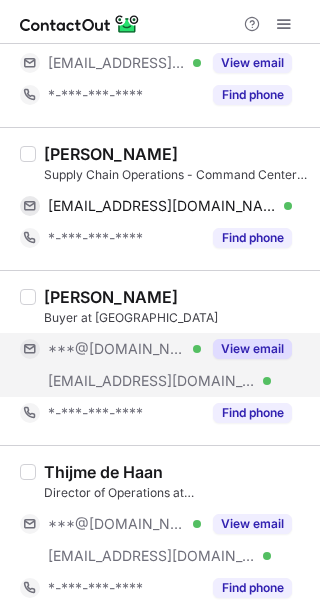 click on "View email" at bounding box center [246, 349] 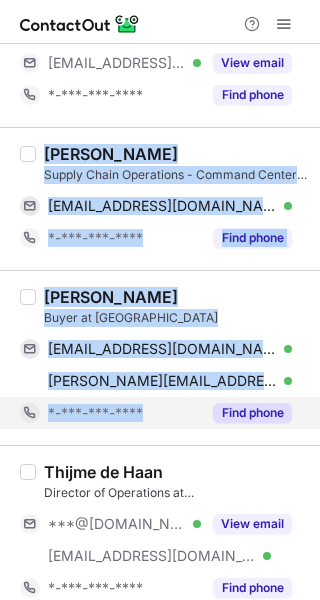 copy on "Sulaiman Al Balwi Supply Chain Operations - Command Center at ASMO sulaiman1993balwi@gmail.com Verified Copy *-***-***-**** Find phone Khalid Alshehri Buyer at ASMO khalidjumeri@gmail.com Verified Copy khalid.alshehri@asmo.com Verified Copy *-***-***-****" 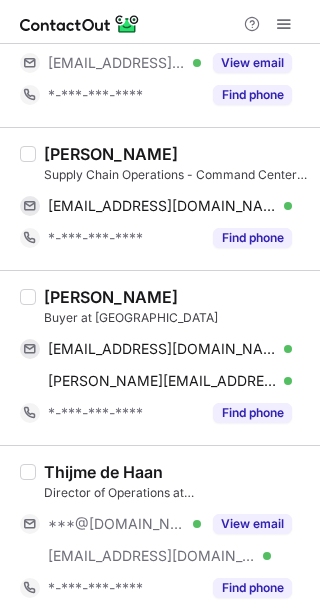 click at bounding box center [160, 22] 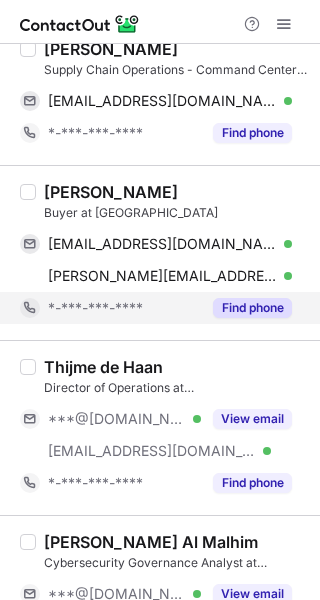 scroll, scrollTop: 2600, scrollLeft: 0, axis: vertical 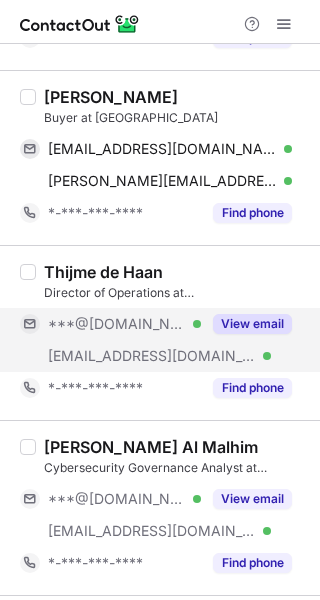 click on "View email" at bounding box center [252, 324] 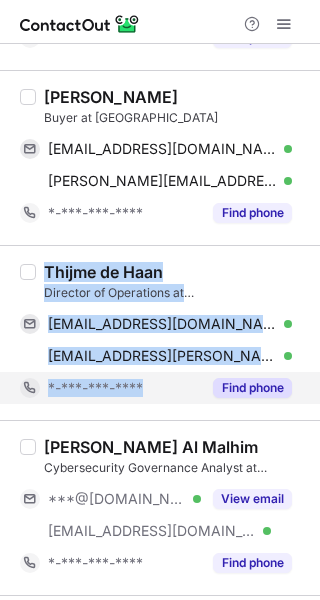 copy on "Thijme de Haan Director of Operations at ASMO t_dhaan@hotmail.com Verified Copy thijme.dehaan@asmo.com Verified Copy *-***-***-****" 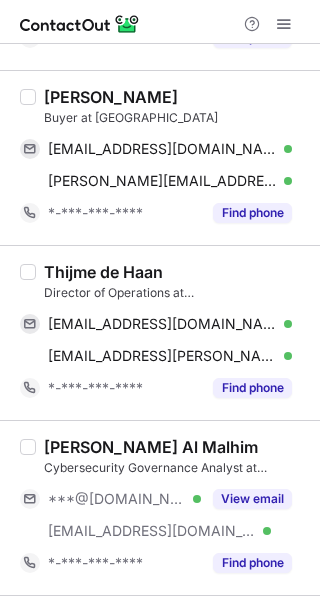 click at bounding box center (160, 22) 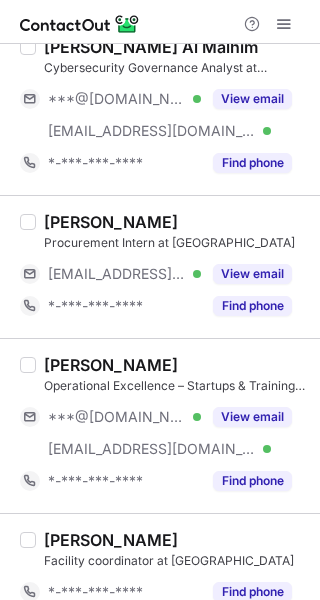 scroll, scrollTop: 3100, scrollLeft: 0, axis: vertical 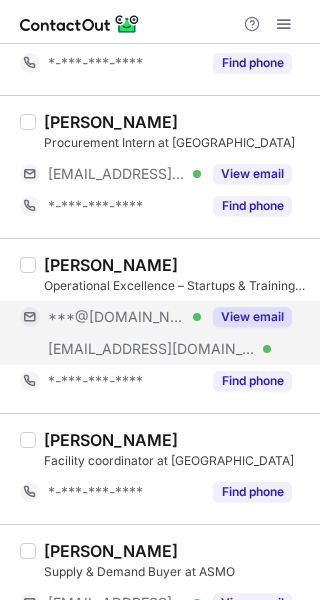 click on "View email" at bounding box center (252, 317) 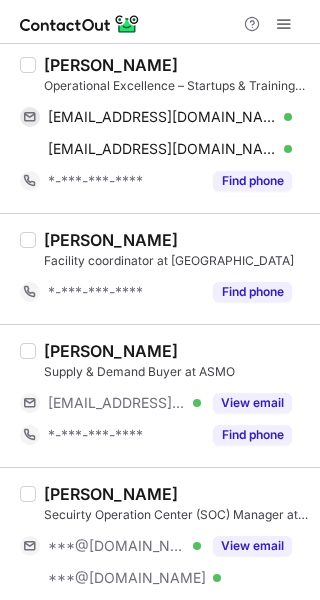 scroll, scrollTop: 3200, scrollLeft: 0, axis: vertical 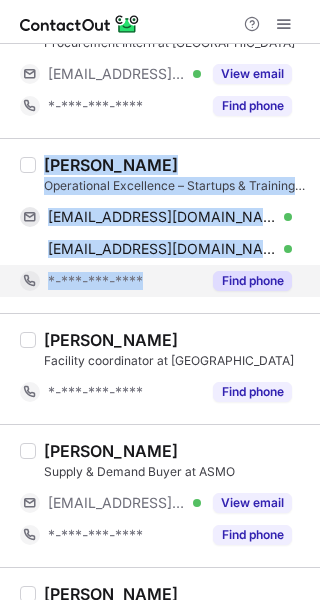 copy on "Asim Alsarhani Operational Excellence – Startups & Training at ASMO asimsalsarhani@gmail.com Verified Copy asim.alsarhani@asmo.com Verified Copy *-***-***-****" 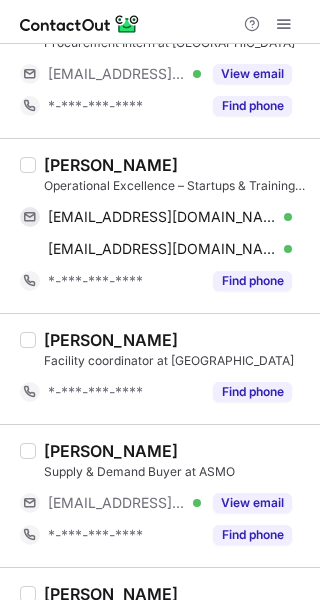 click at bounding box center [160, 22] 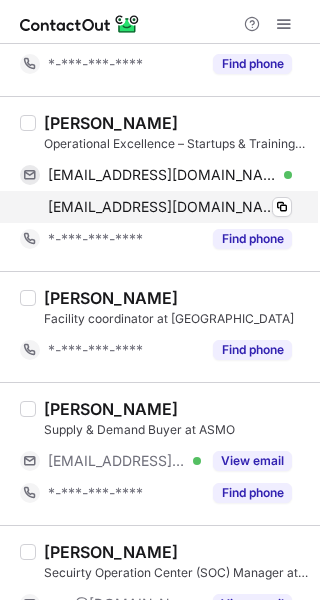 scroll, scrollTop: 3342, scrollLeft: 0, axis: vertical 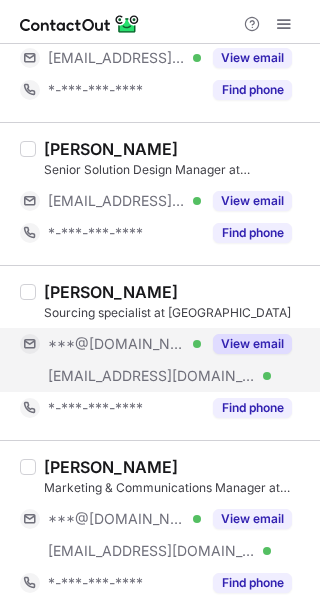 click on "View email" at bounding box center [252, 344] 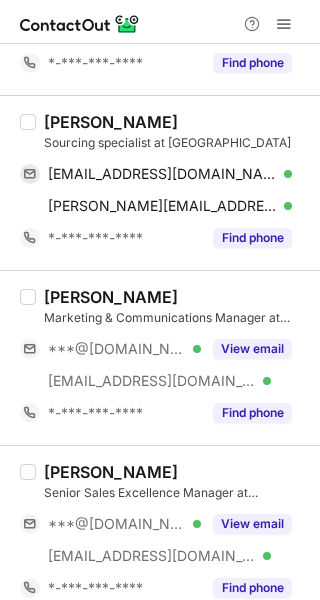 scroll, scrollTop: 300, scrollLeft: 0, axis: vertical 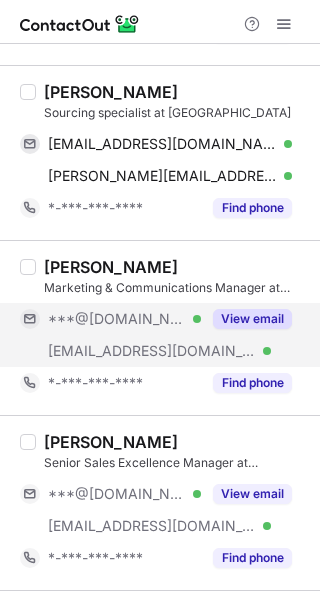 click on "View email" at bounding box center (252, 319) 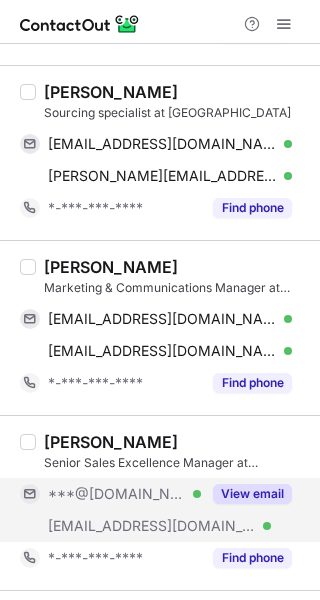 click on "View email" at bounding box center (246, 494) 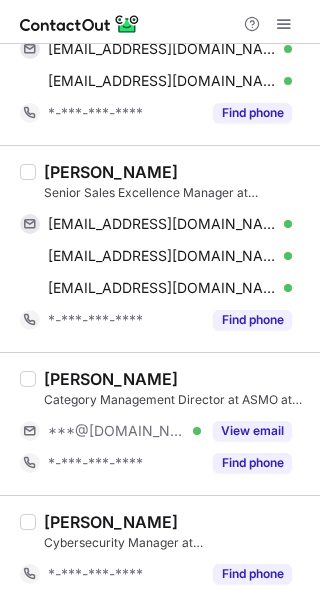 scroll, scrollTop: 600, scrollLeft: 0, axis: vertical 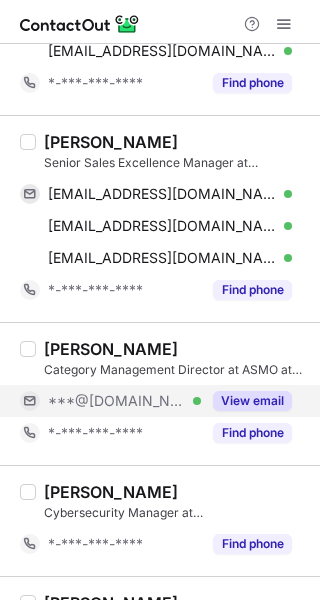click on "View email" at bounding box center [252, 401] 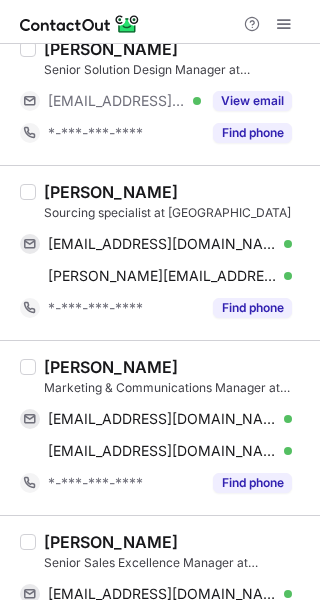 scroll, scrollTop: 100, scrollLeft: 0, axis: vertical 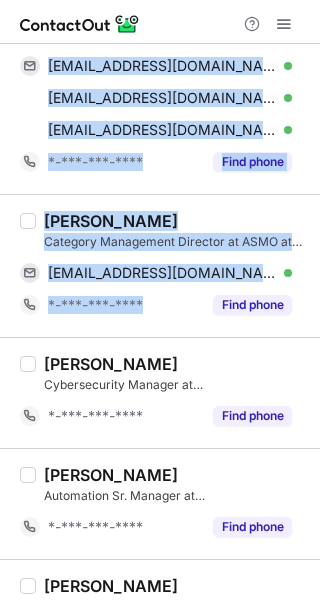 copy on "[PERSON_NAME] Sourcing specialist at [GEOGRAPHIC_DATA] [EMAIL_ADDRESS][DOMAIN_NAME] Verified [PERSON_NAME] [PERSON_NAME][EMAIL_ADDRESS][PERSON_NAME][DOMAIN_NAME] Verified Copy *-***-***-**** Find phone [PERSON_NAME] Marketing & Communications Manager at ASMO [EMAIL_ADDRESS][DOMAIN_NAME] Verified Copy [EMAIL_ADDRESS][DOMAIN_NAME] Verified Copy *-***-***-**** Find phone [PERSON_NAME] Senior Sales Excellence Manager at [GEOGRAPHIC_DATA] [EMAIL_ADDRESS][DOMAIN_NAME] Verified Copy [EMAIL_ADDRESS][DOMAIN_NAME] Verified Copy [EMAIL_ADDRESS][DOMAIN_NAME] Verified Copy *-***-***-**** Find phone [PERSON_NAME] Category Management Director at ASMO at [GEOGRAPHIC_DATA] [EMAIL_ADDRESS][DOMAIN_NAME] Verified Copy *-***-***-****" 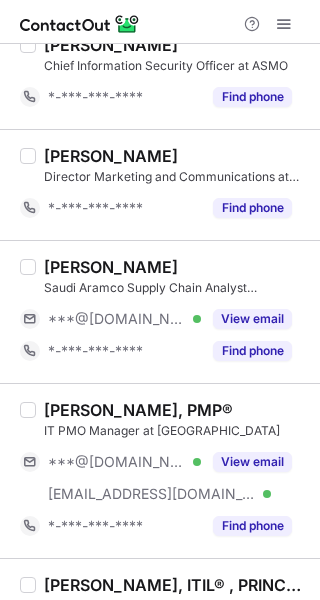 scroll, scrollTop: 1328, scrollLeft: 0, axis: vertical 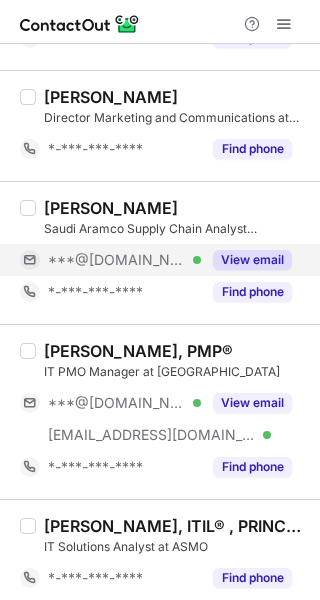 click on "View email" at bounding box center (252, 260) 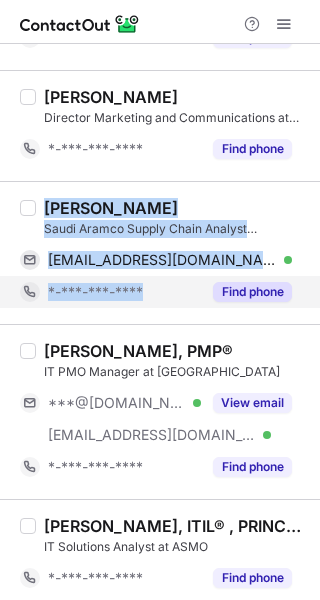 copy on "[PERSON_NAME] Saudi Aramco Supply Chain Analyst [PERSON_NAME] at [PERSON_NAME] [PERSON_NAME][EMAIL_ADDRESS][DOMAIN_NAME] Verified Copy *-***-***-****" 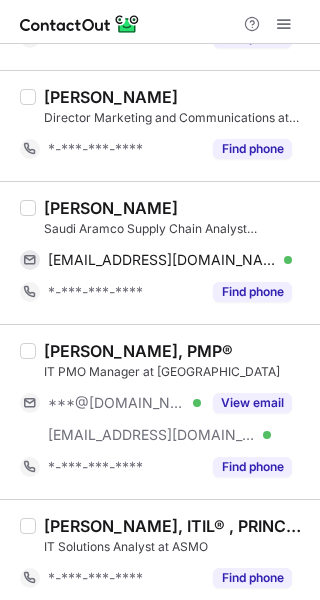 click at bounding box center [160, 22] 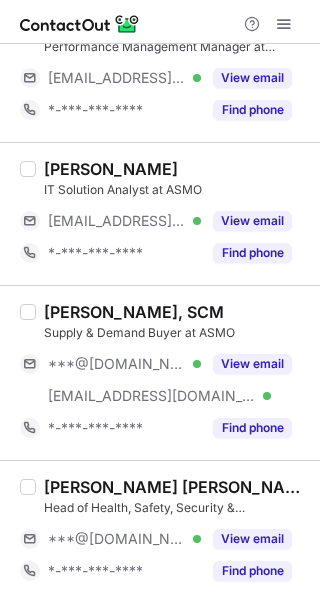 scroll, scrollTop: 2228, scrollLeft: 0, axis: vertical 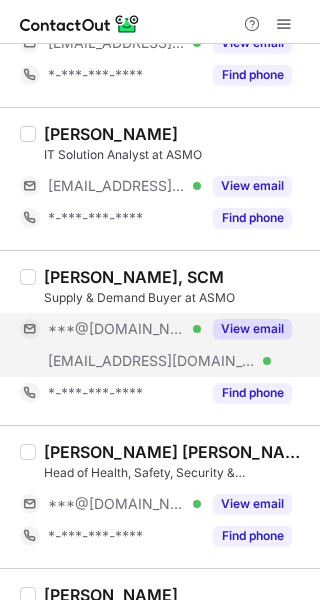 click on "View email" at bounding box center (252, 329) 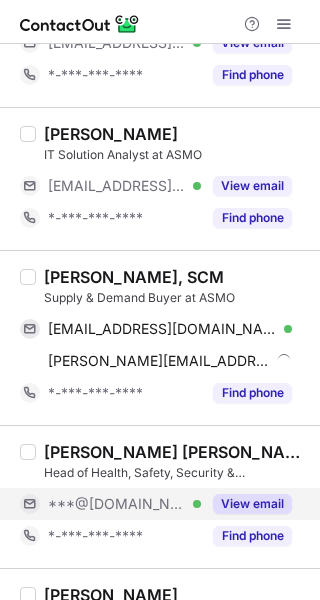 click on "View email" at bounding box center (252, 504) 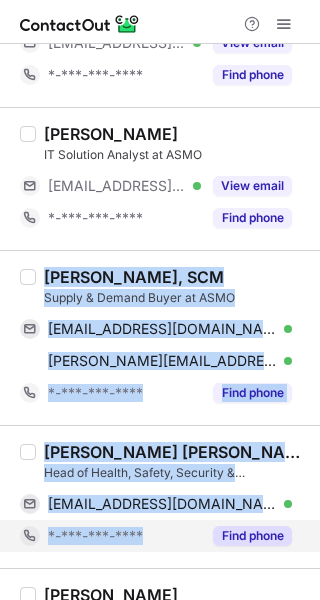 copy on "[PERSON_NAME], SCM Supply & Demand Buyer at ASMO [EMAIL_ADDRESS][DOMAIN_NAME] Verified [PERSON_NAME] [PERSON_NAME][EMAIL_ADDRESS][PERSON_NAME][DOMAIN_NAME] Verified Copy *-***-***-**** Find phone [PERSON_NAME] [PERSON_NAME] Head of Health, Safety, Security & Environment at ASMO [EMAIL_ADDRESS][DOMAIN_NAME] Verified Copy *-***-***-****" 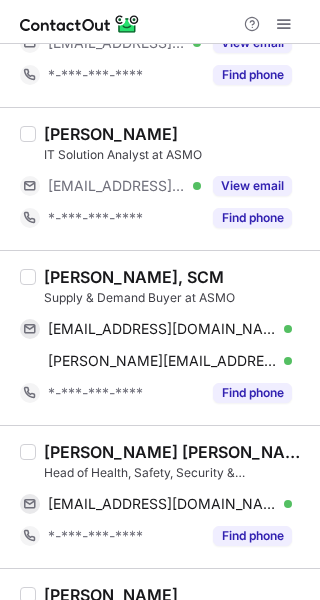 click at bounding box center [160, 22] 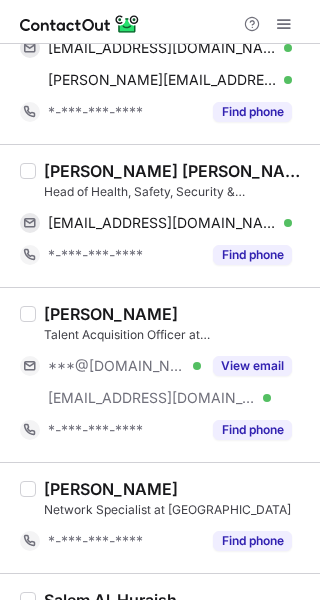 scroll, scrollTop: 2528, scrollLeft: 0, axis: vertical 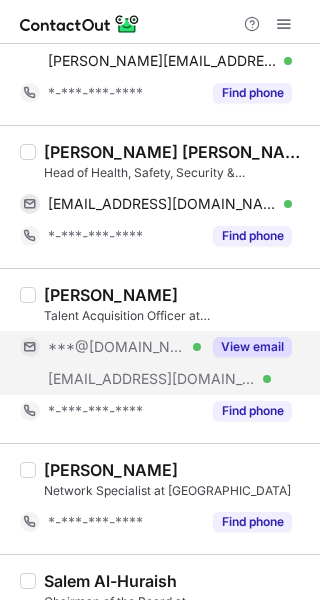 click on "View email" at bounding box center [252, 347] 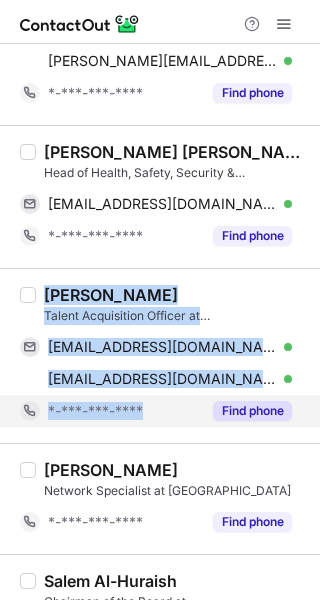 copy on "[PERSON_NAME] Acquisition Officer at ASMO [EMAIL_ADDRESS][DOMAIN_NAME] Verified Copy [EMAIL_ADDRESS][DOMAIN_NAME] Verified Copy *-***-***-****" 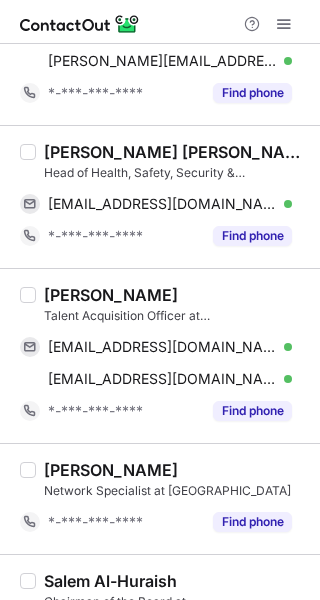 click at bounding box center [160, 22] 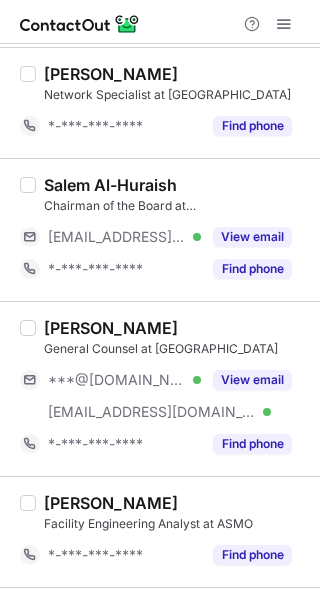 scroll, scrollTop: 2928, scrollLeft: 0, axis: vertical 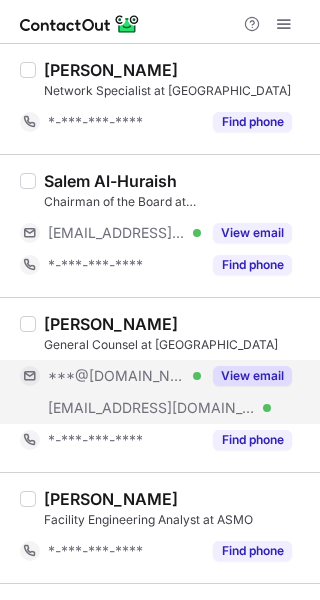 click on "View email" at bounding box center (246, 376) 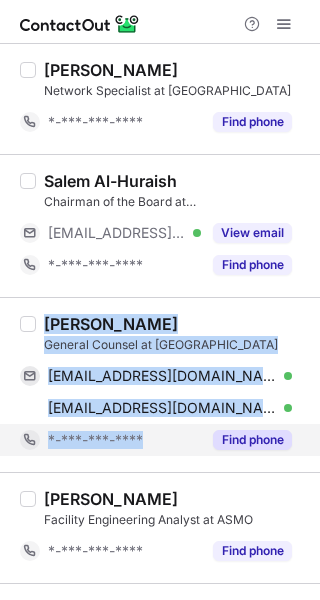 copy on "[PERSON_NAME] General Counsel at ASMO [EMAIL_ADDRESS][DOMAIN_NAME] Verified Copy [EMAIL_ADDRESS][DOMAIN_NAME] Verified Copy *-***-***-****" 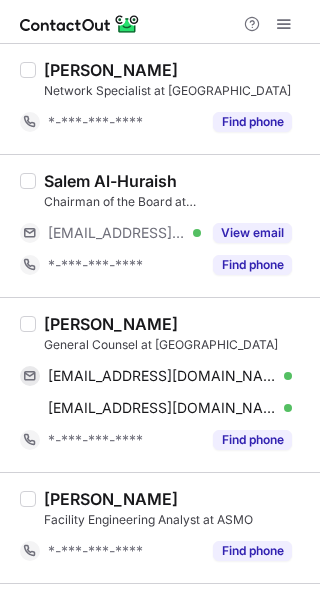 click at bounding box center (160, 22) 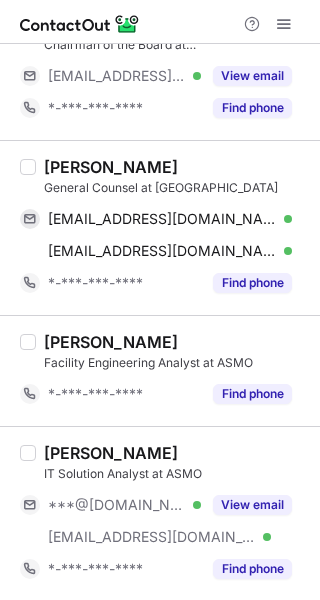 scroll, scrollTop: 3086, scrollLeft: 0, axis: vertical 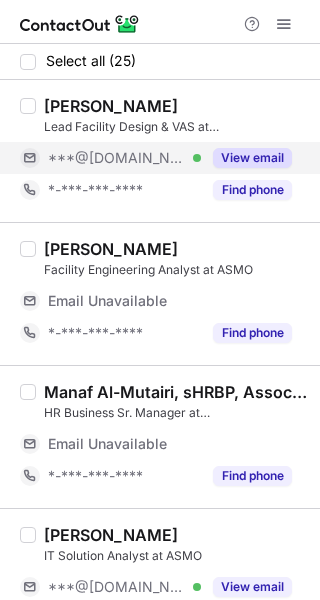 click on "View email" at bounding box center [252, 158] 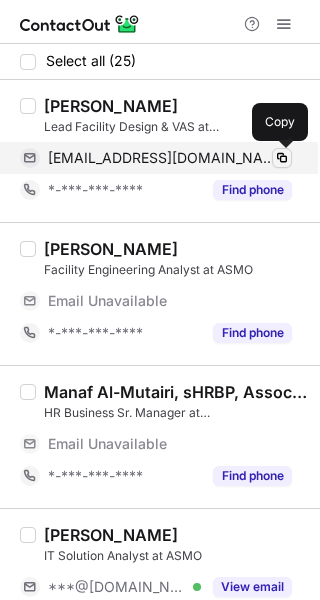 click at bounding box center (282, 158) 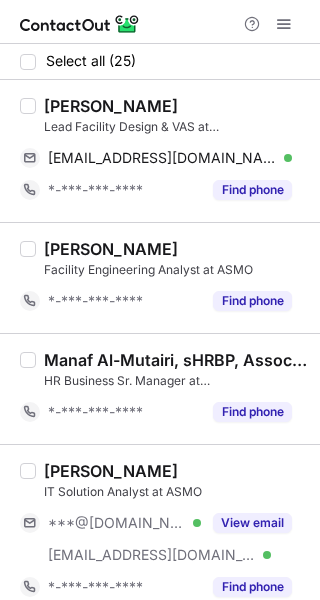 drag, startPoint x: 173, startPoint y: 28, endPoint x: 173, endPoint y: 43, distance: 15 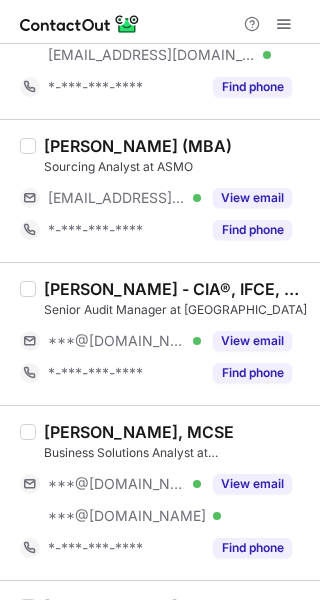 scroll, scrollTop: 600, scrollLeft: 0, axis: vertical 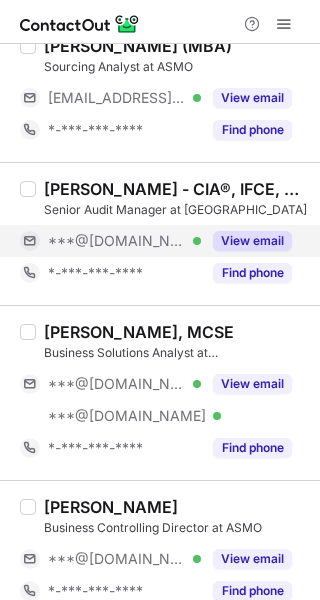 click on "View email" at bounding box center (252, 241) 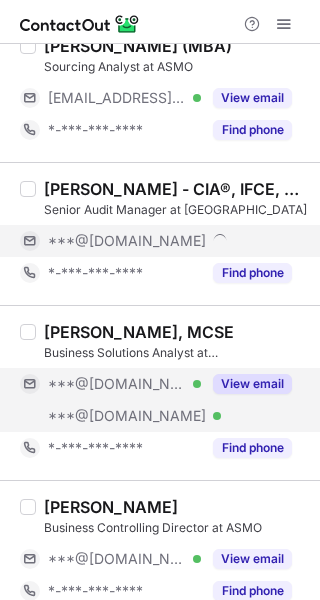 click on "View email" at bounding box center [252, 384] 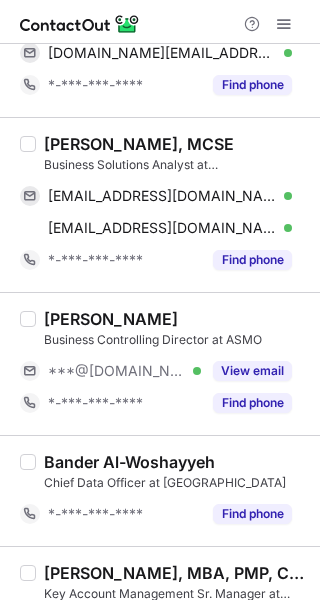 scroll, scrollTop: 800, scrollLeft: 0, axis: vertical 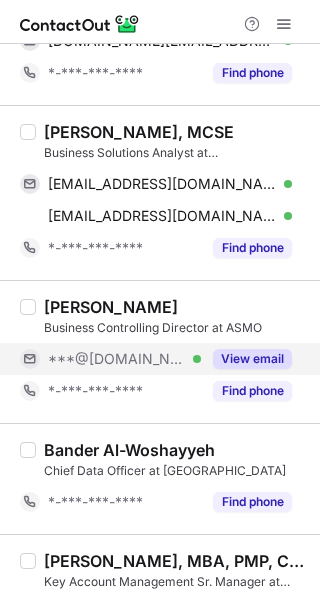 click on "View email" at bounding box center [252, 359] 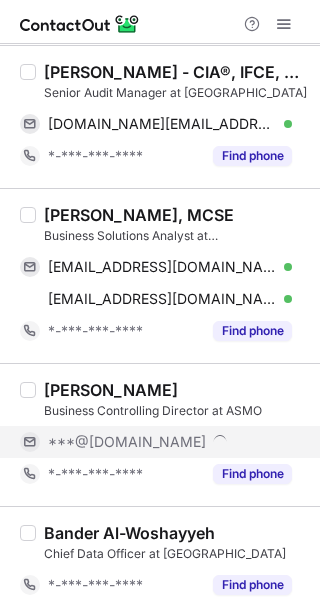 scroll, scrollTop: 600, scrollLeft: 0, axis: vertical 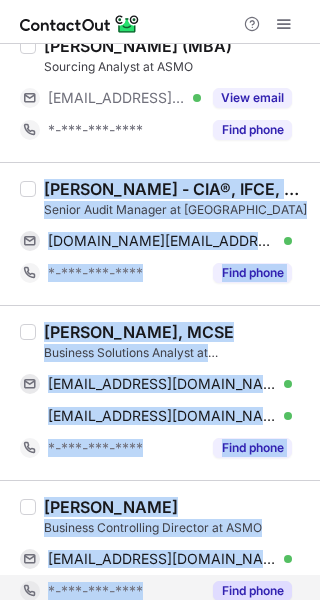 copy on "Hassan AlKhalaf - CIA®, IFCE, HRDF Leadership Academy Senior Audit Manager at ASMO hsn.kh@hotmail.com Verified Copy *-***-***-**** Find phone Ahmed AlZayer, MCSE Business Solutions Analyst at ASMO ahmedaalzayer@gmail.com Verified Copy love_a_559@hotmail.com Verified Copy *-***-***-**** Find phone Sudhakar Sharma Business Controlling Director at ASMO sudhakar238@yahoo.co.in Verified Copy *-***-***-****" 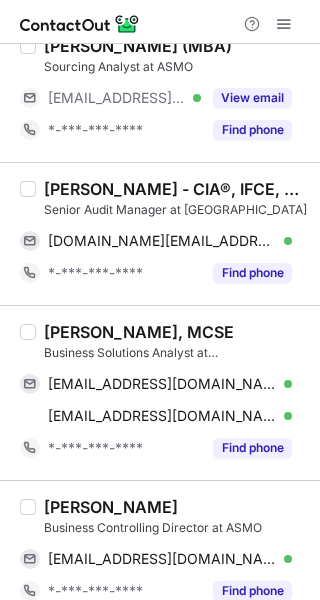 click on "Help & Support" at bounding box center [160, 22] 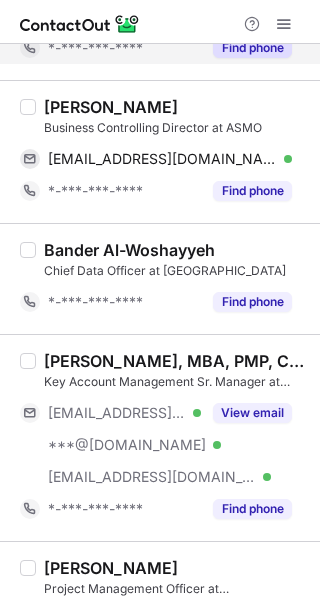scroll, scrollTop: 1100, scrollLeft: 0, axis: vertical 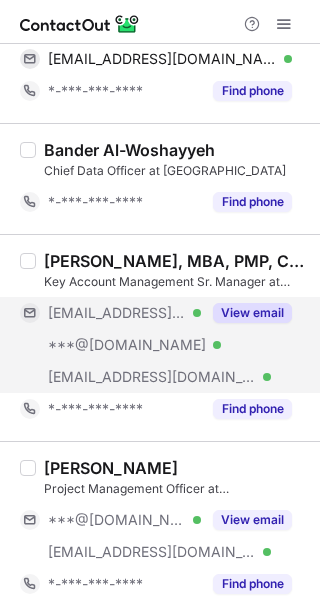 click on "View email" at bounding box center (252, 313) 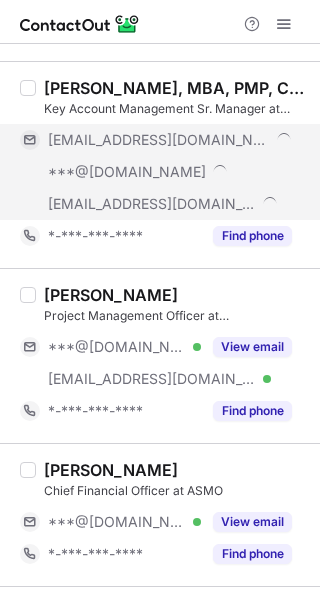 scroll, scrollTop: 1300, scrollLeft: 0, axis: vertical 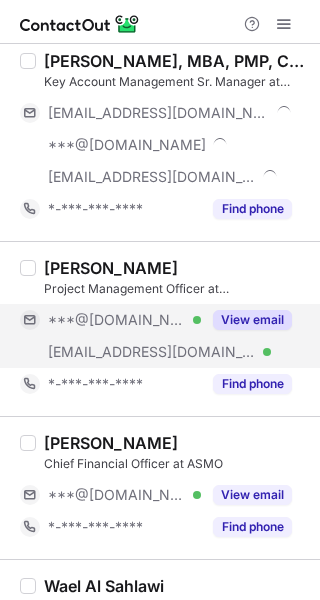 click on "View email" at bounding box center (252, 320) 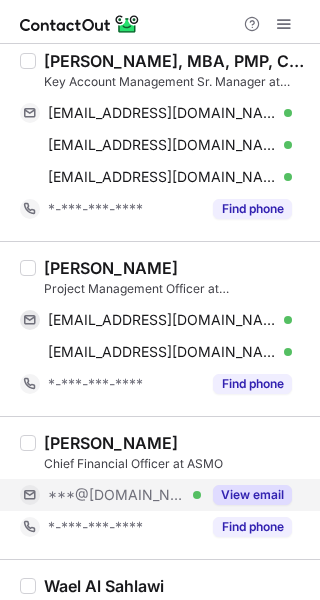 click on "View email" at bounding box center (252, 495) 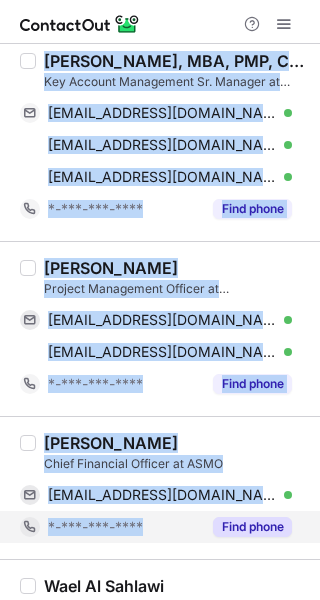copy on "Naif Aldewli, MBA, PMP, CSCP Key Account Management Sr. Manager at ASMO abuabdulaziz@windowslive.com Verified Copy aldewli@outlook.com Verified Copy naif.aldewli@asmo.com Verified Copy *-***-***-**** Find phone Fatimah Baaziz Project Management Officer at ASMO fatimah.ziz@hotmail.com Verified Copy fatimah.baaziz@asmo.com Verified Copy *-***-***-**** Find phone Sandip Sarda Chief Financial Officer at ASMO sarda_sandip@yahoo.com Verified Copy *-***-***-****" 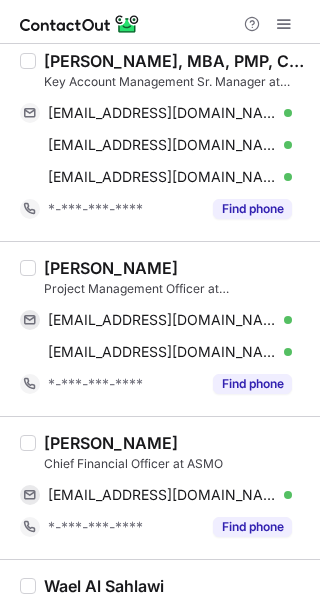 click on "Help & Support" at bounding box center [160, 22] 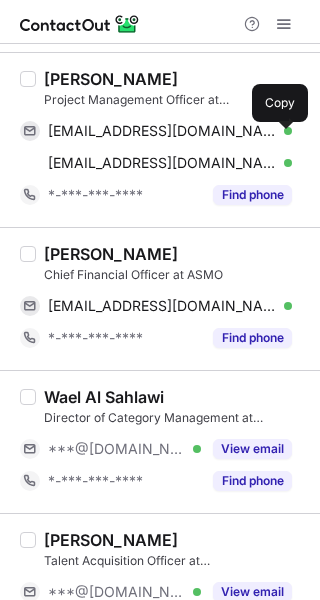 scroll, scrollTop: 1600, scrollLeft: 0, axis: vertical 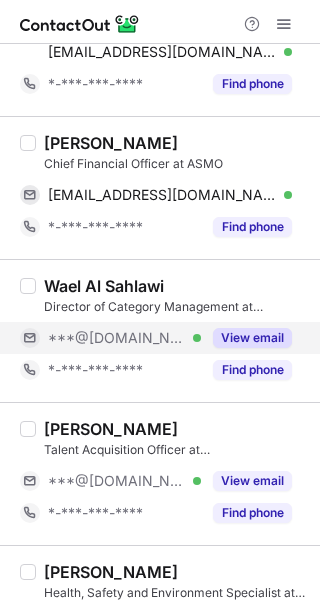 click on "View email" at bounding box center [252, 338] 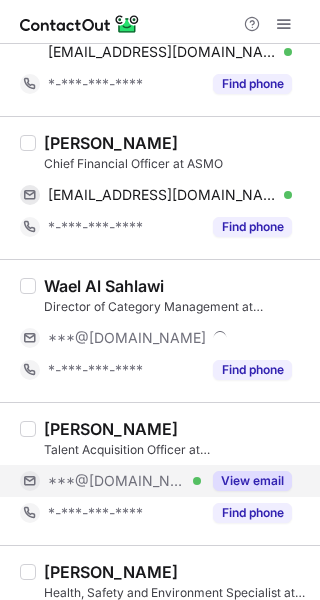 click on "View email" at bounding box center (246, 481) 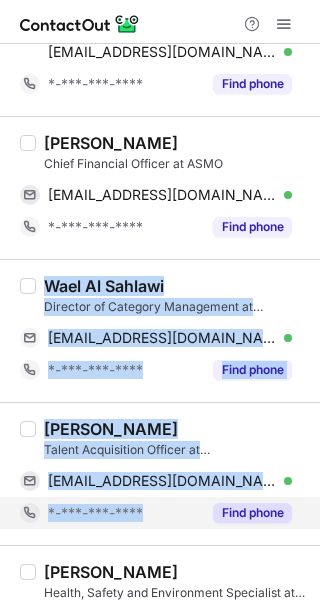 copy on "Wael Al Sahlawi Director of Category Management at ASMO walsahlawi@yahoo.com Verified Copy *-***-***-**** Find phone Mohammad Alharte Talent Acquisition Officer at ASMO alhartemohammad@gmail.com Verified Copy *-***-***-****" 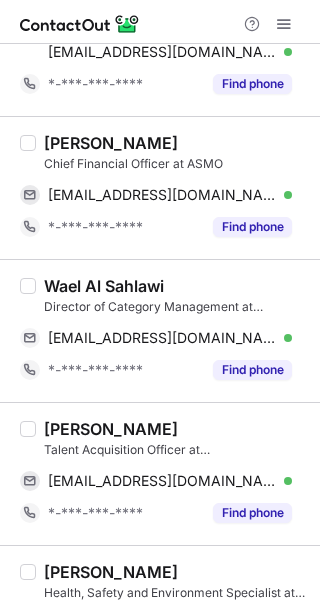 click on "Help & Support" at bounding box center [160, 22] 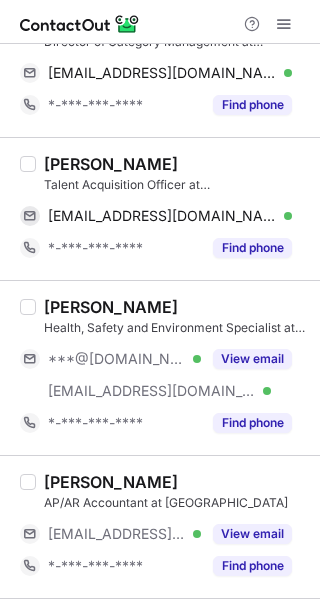 scroll, scrollTop: 1900, scrollLeft: 0, axis: vertical 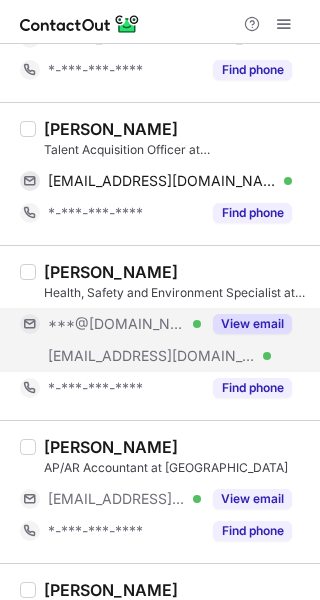 click on "View email" at bounding box center [252, 324] 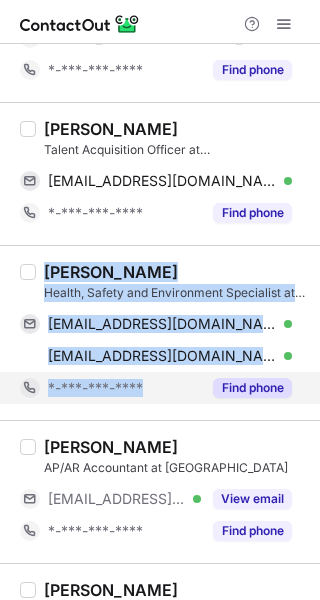 copy on "Saeed Alghamdi Health, Safety and Environment Specialist at ASMO shghamdi91@gmail.com Verified Copy saeed.alghamdi@asmo.com Verified Copy *-***-***-****" 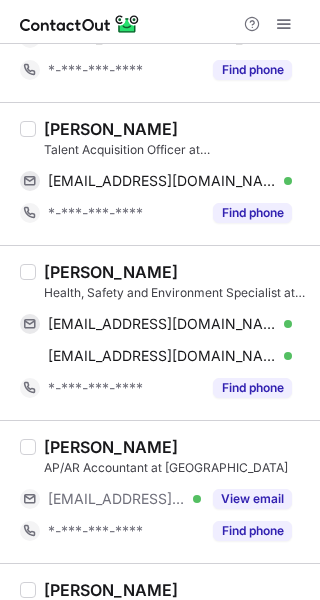 click on "Help & Support" at bounding box center (160, 22) 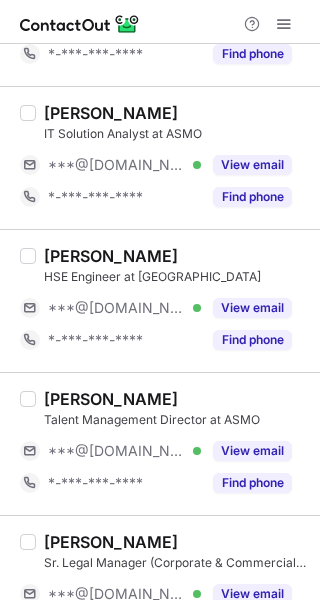 scroll, scrollTop: 3000, scrollLeft: 0, axis: vertical 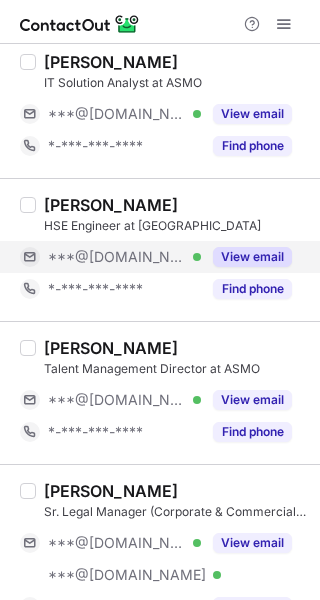 click on "View email" at bounding box center [252, 257] 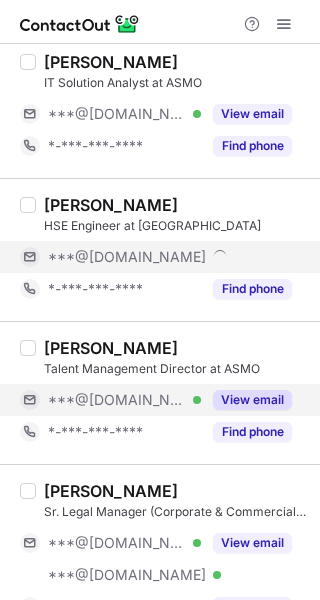 click on "View email" at bounding box center [252, 400] 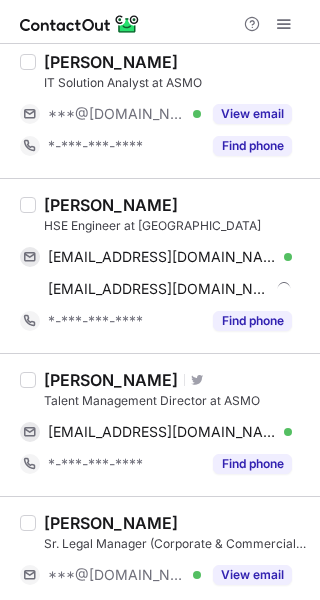 scroll, scrollTop: 3200, scrollLeft: 0, axis: vertical 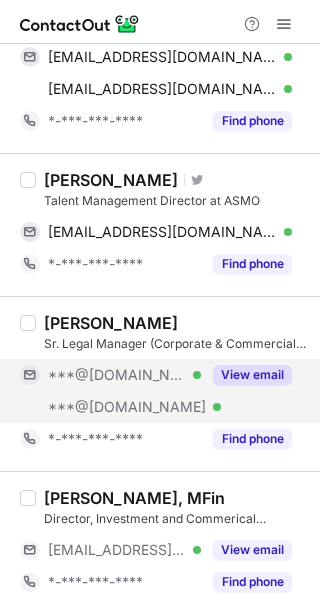 click on "View email" at bounding box center (252, 375) 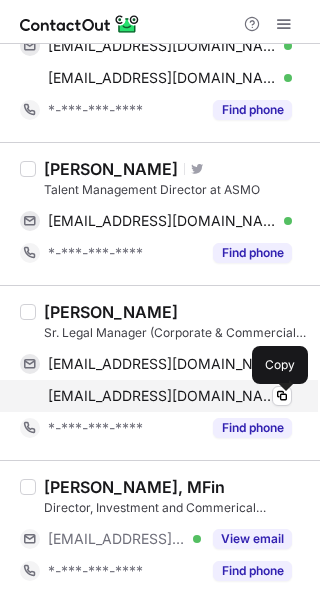 scroll, scrollTop: 3214, scrollLeft: 0, axis: vertical 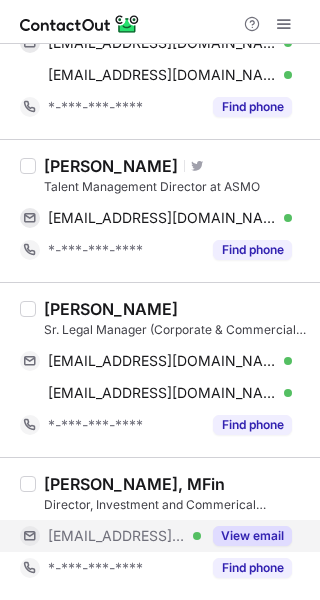 click on "View email" at bounding box center (252, 536) 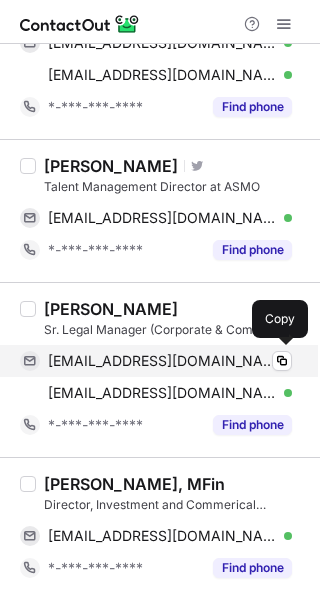 scroll, scrollTop: 3114, scrollLeft: 0, axis: vertical 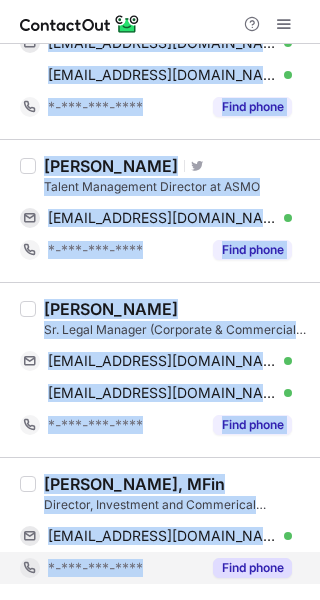 copy on "Fouad Almuaiweed HSE Engineer at ASMO fmm655@hotmail.com Verified Copy fouad.almuaiweed@asmo.com Verified Copy *-***-***-**** Find phone Maher Al Ismail Visit Twitter profile Talent Management Director at ASMO maheralismail@gmail.com Verified Copy *-***-***-**** Find phone Khalid A. Sr. Legal Manager (Corporate & Commercial) at ASMO kalmutairi2015@gmail.com Verified Copy k.r.h999@hotmail.com Verified Copy *-***-***-**** Find phone Mohammed Alamir, MFin Director, Investment and Commerical Controlling at ASMO m.alamir89@googlemail.com Verified Copy *-***-***-****" 